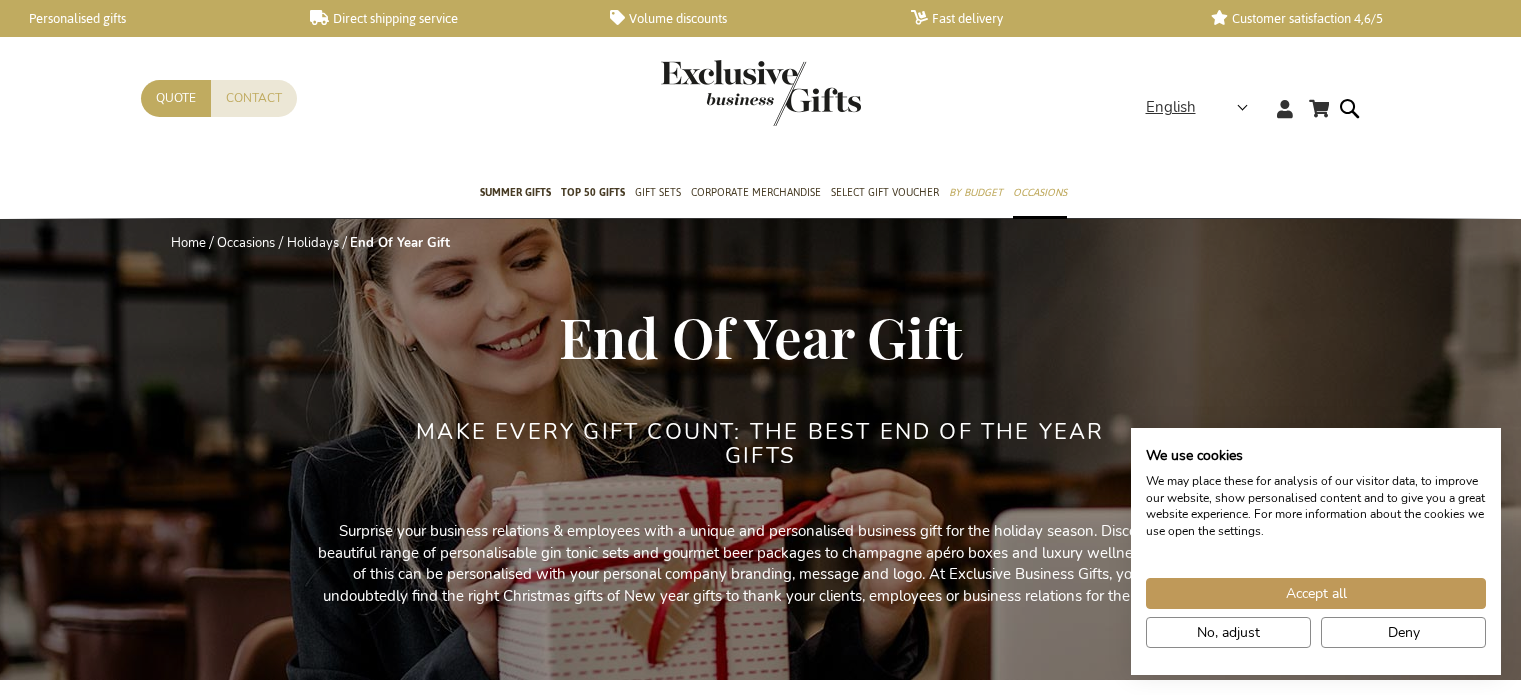 scroll, scrollTop: 721, scrollLeft: 0, axis: vertical 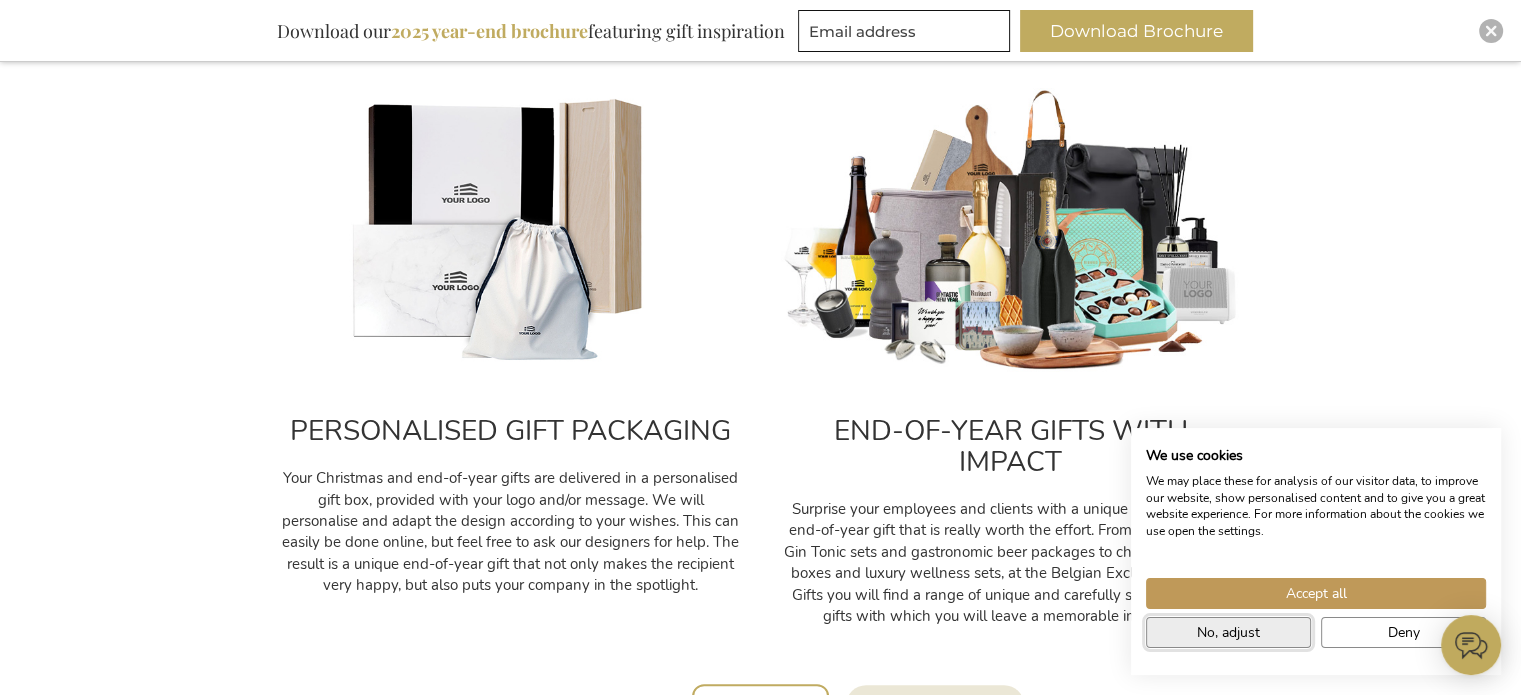 click on "No, adjust" at bounding box center [1228, 632] 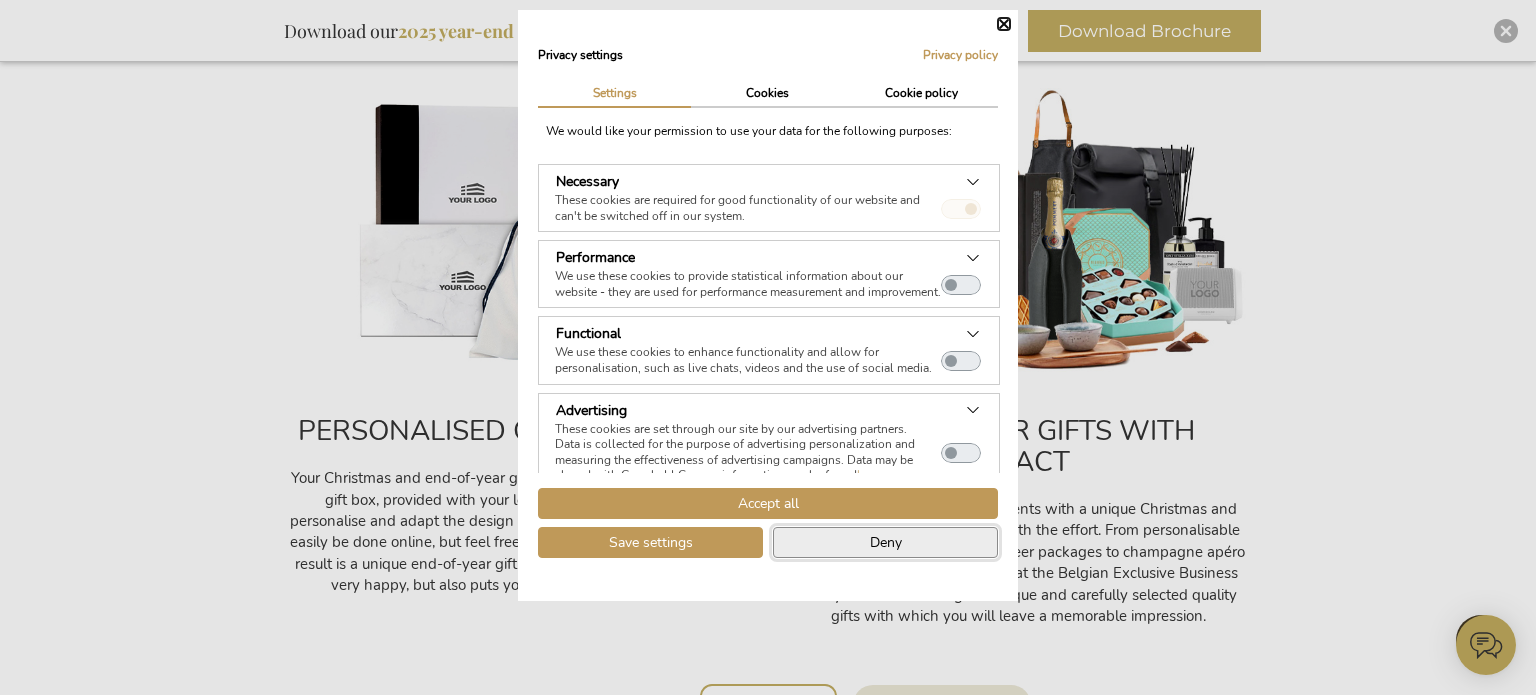 click on "Deny" at bounding box center [885, 542] 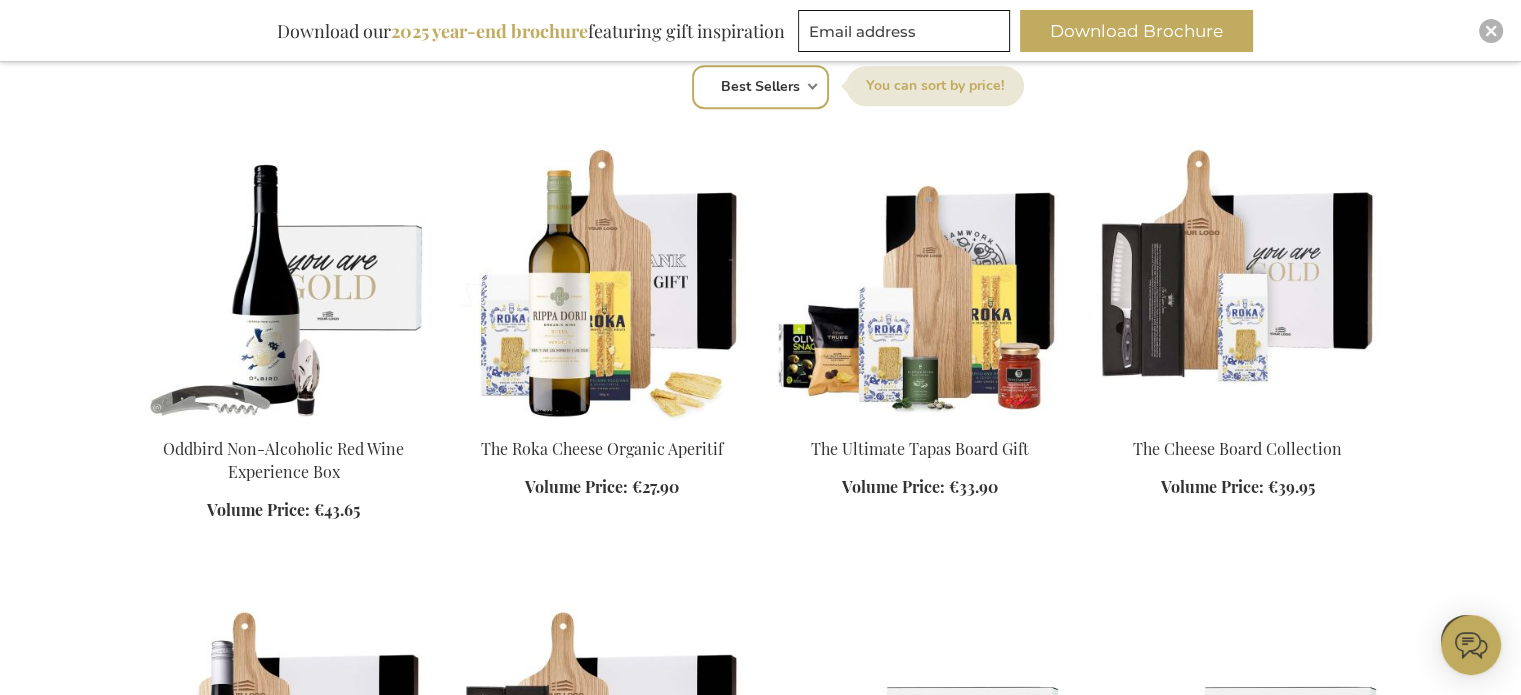 scroll, scrollTop: 1387, scrollLeft: 0, axis: vertical 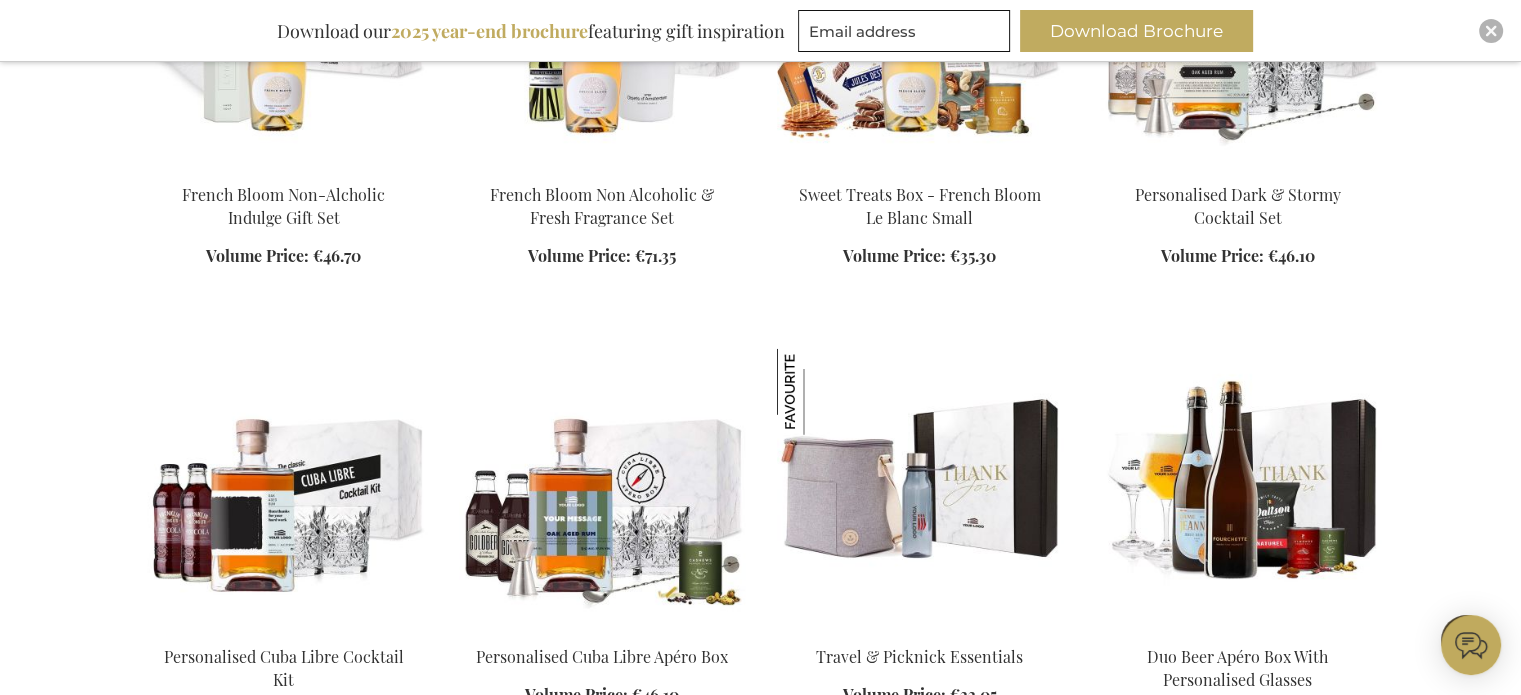 click on "My Cart
My Cart
Close
You have no items in your shopping cart.
Skip to Content
Contact
Quote
Language
English
x
Select language
Français" at bounding box center [760, -3804] 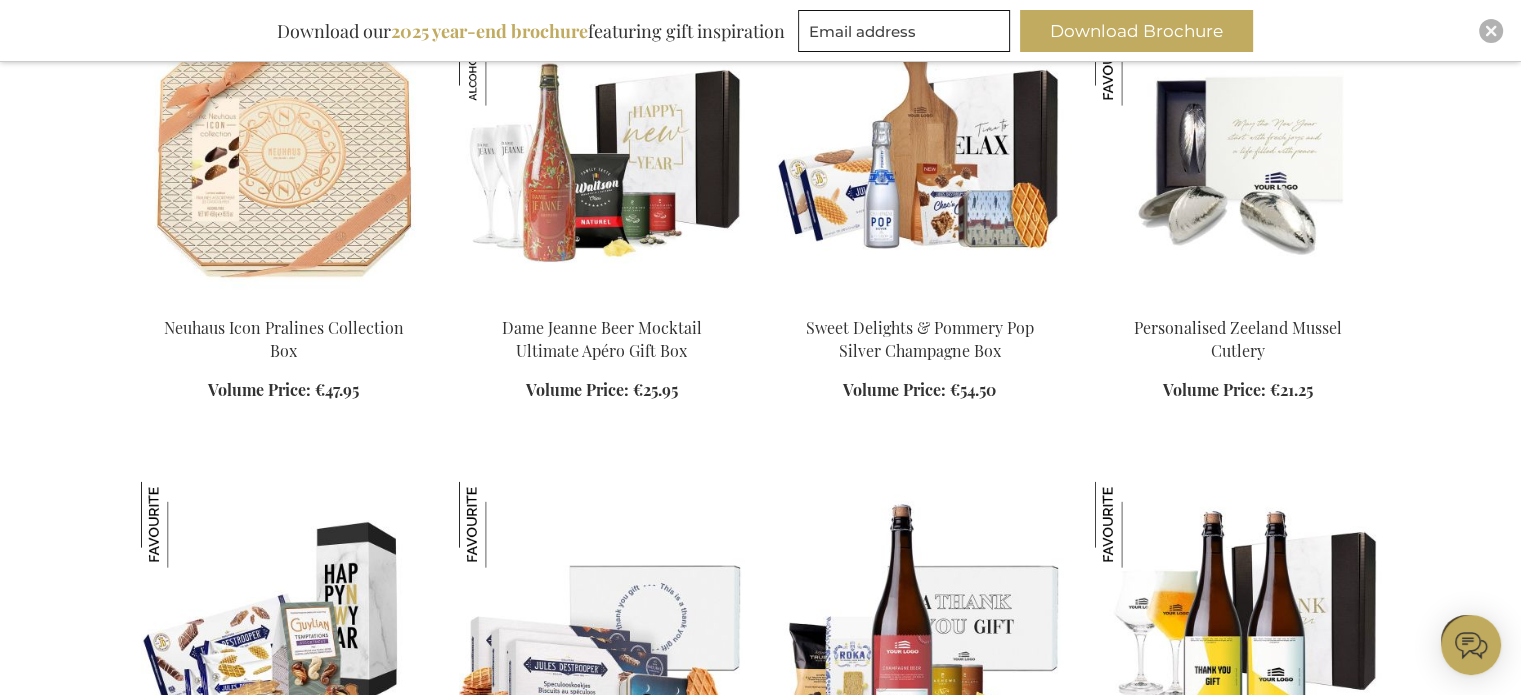 scroll, scrollTop: 11981, scrollLeft: 0, axis: vertical 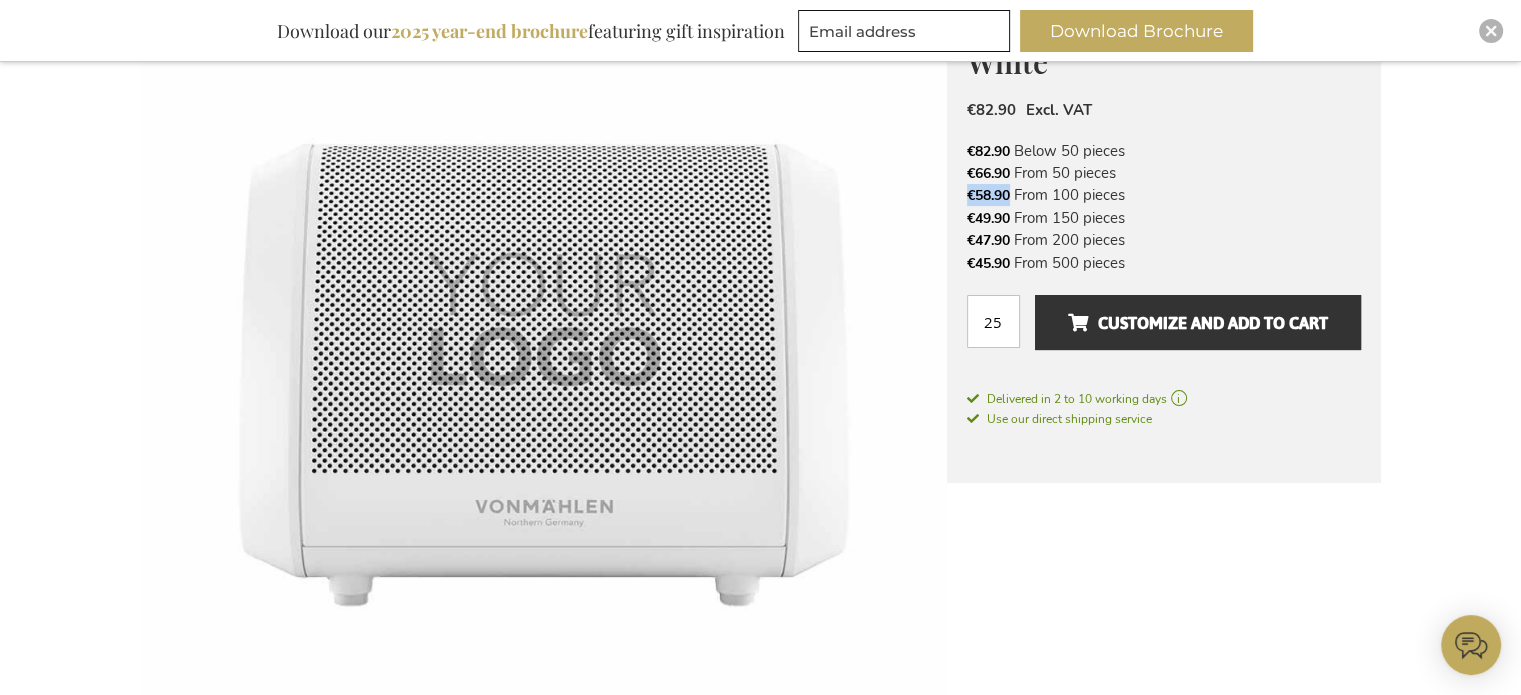 drag, startPoint x: 967, startPoint y: 192, endPoint x: 1012, endPoint y: 189, distance: 45.099888 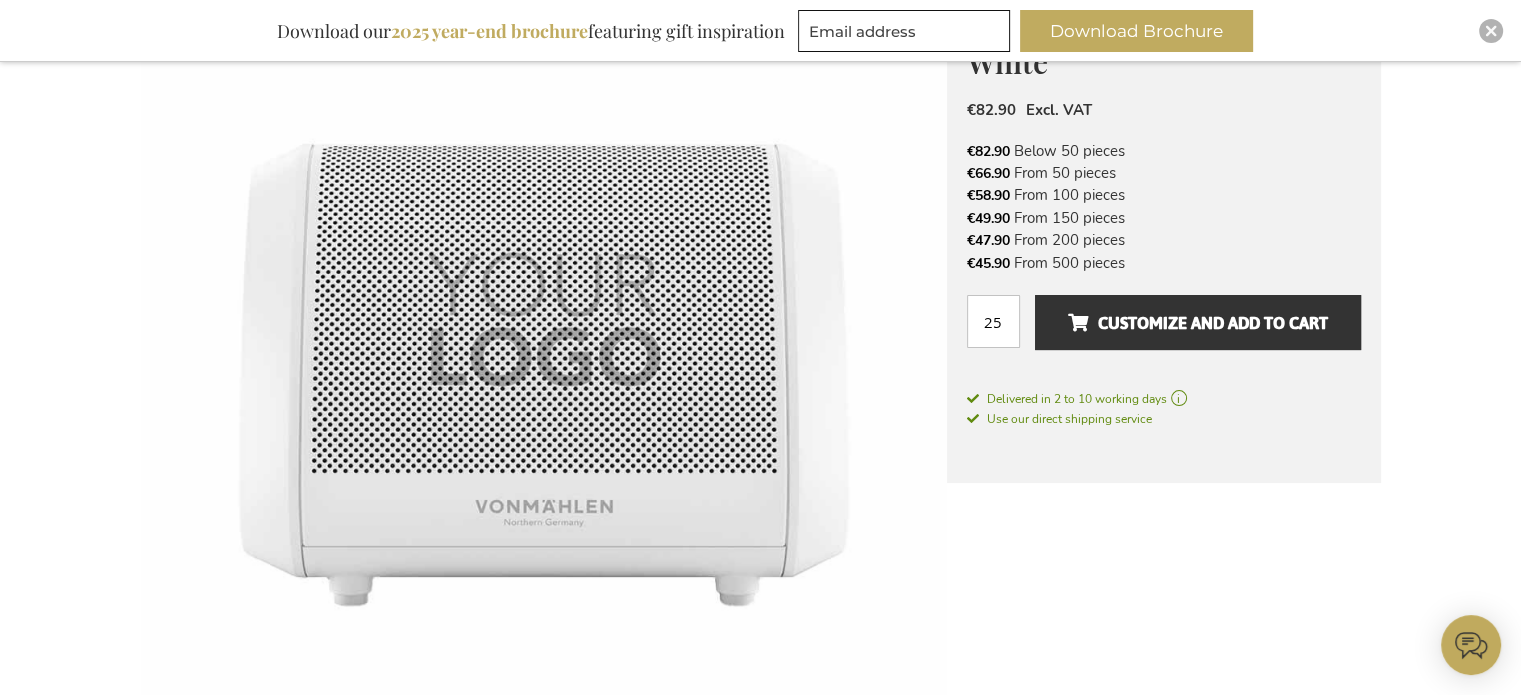 click on "My Cart
My Cart
Close
You have no items in your shopping cart.
Skip to Content
Contact
Quote
Language
English
x
Select language
Français" at bounding box center (760, 1581) 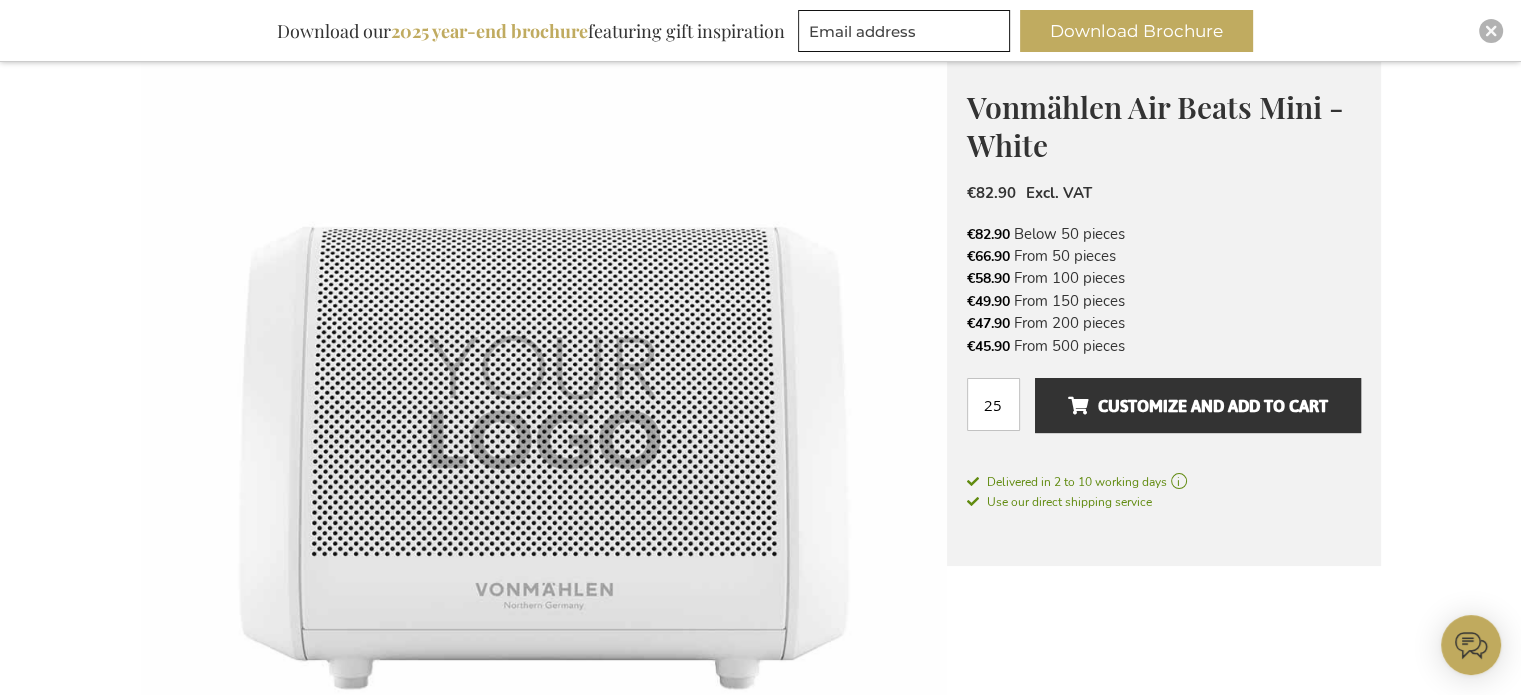 scroll, scrollTop: 286, scrollLeft: 0, axis: vertical 